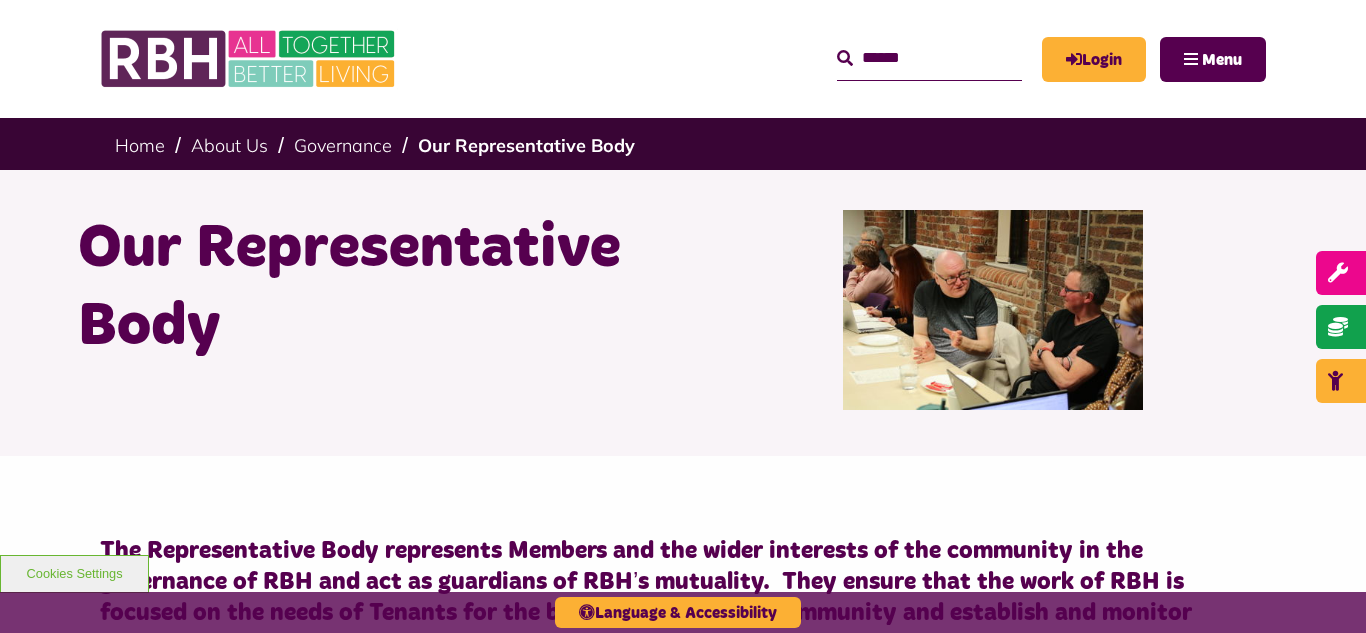 scroll, scrollTop: 4360, scrollLeft: 0, axis: vertical 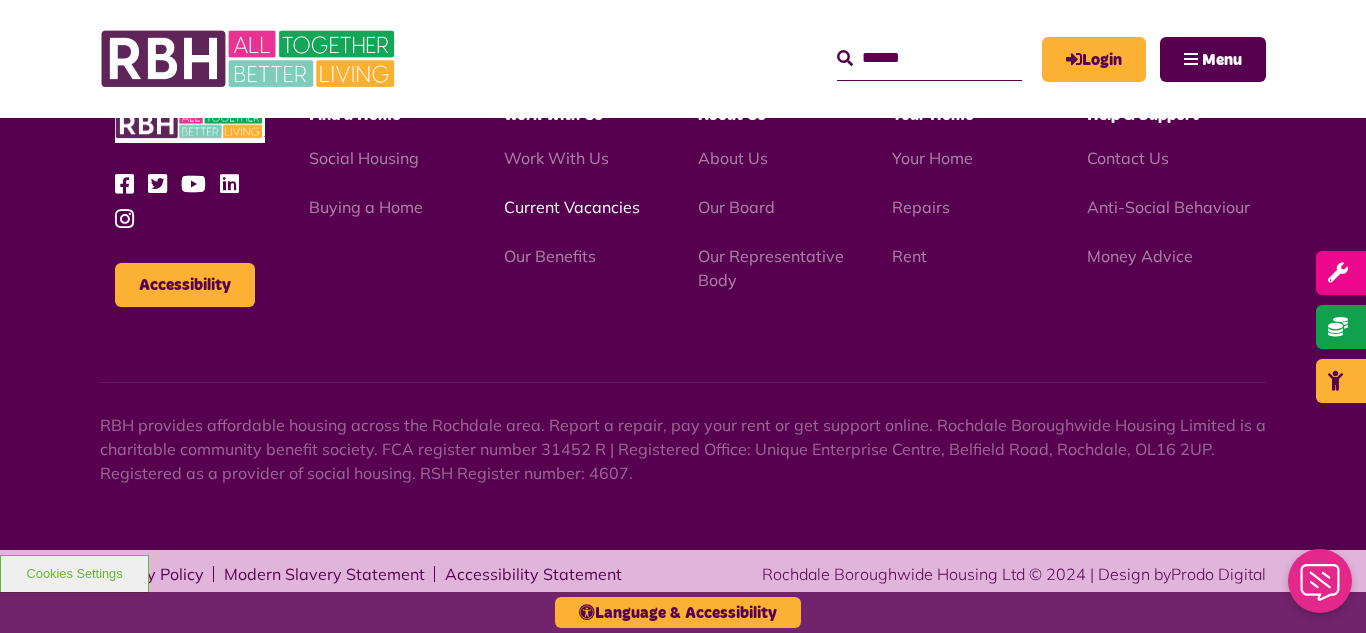 click on "Current Vacancies" at bounding box center (572, 207) 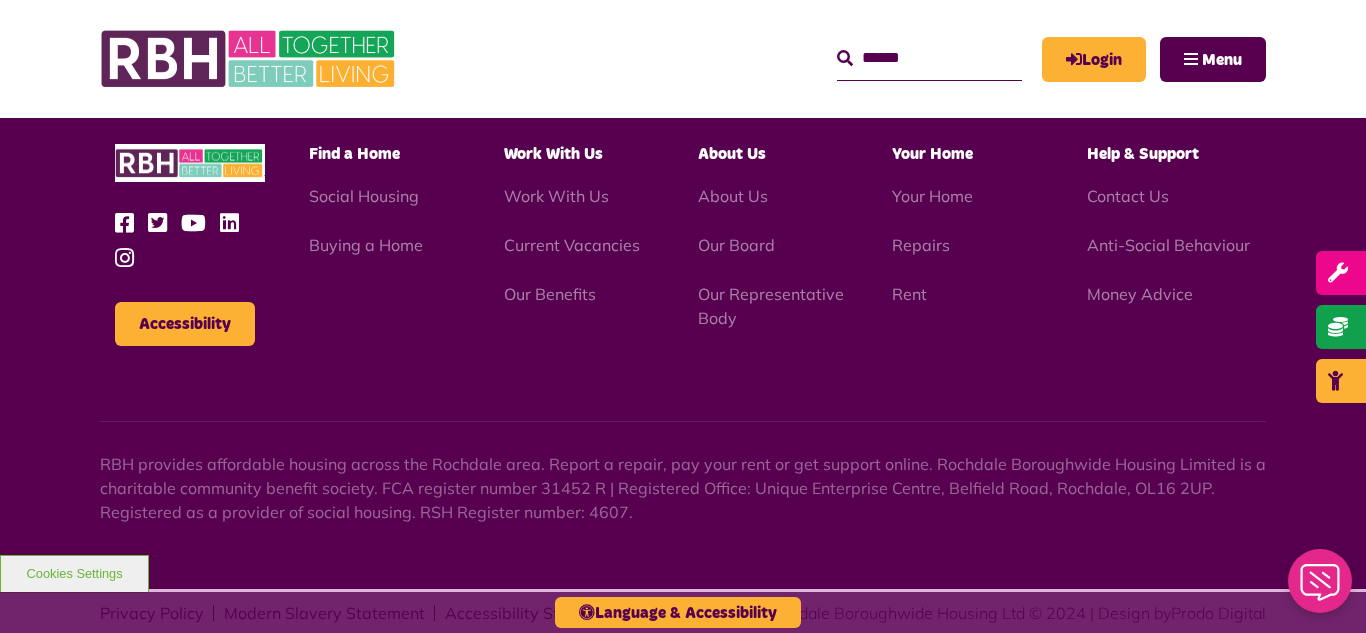 scroll, scrollTop: 2381, scrollLeft: 0, axis: vertical 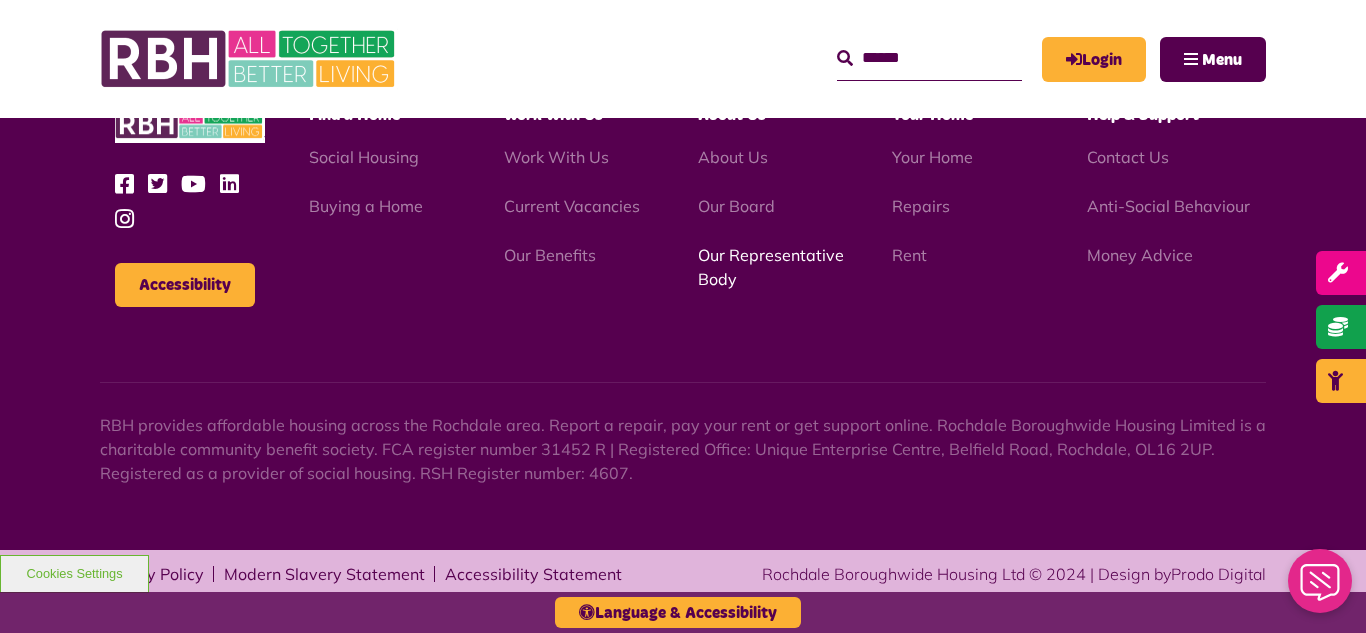 click on "Our Representative Body" at bounding box center [771, 267] 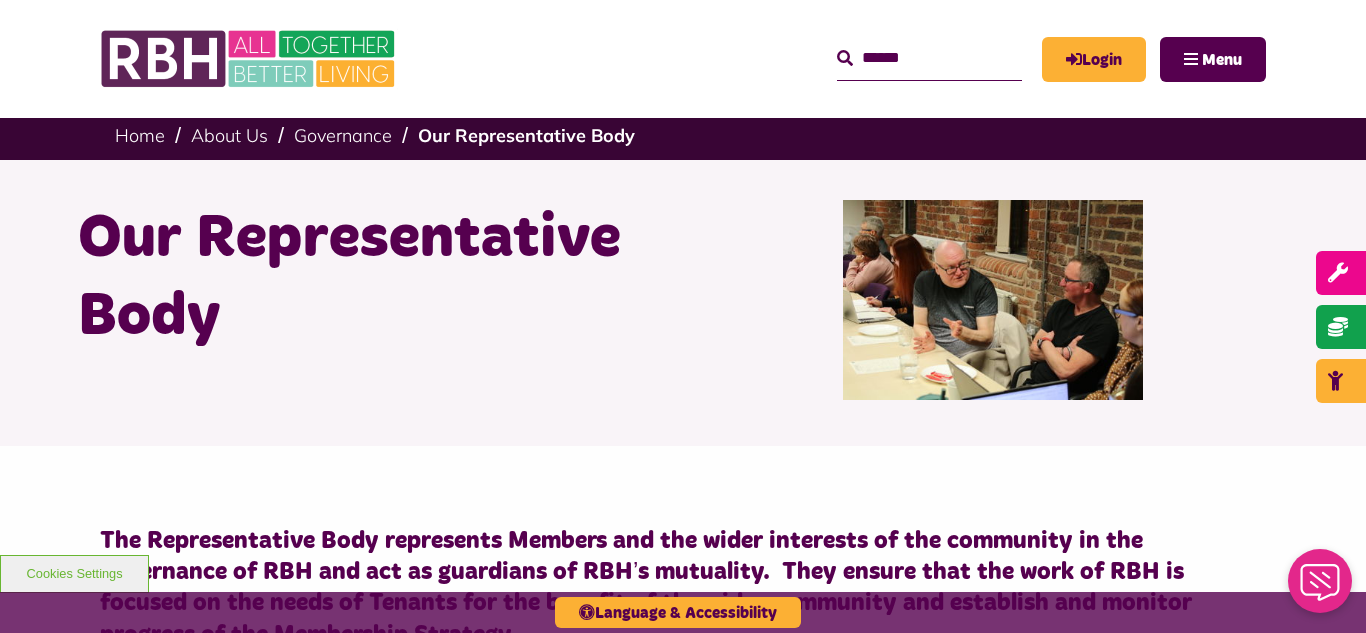 scroll, scrollTop: 0, scrollLeft: 0, axis: both 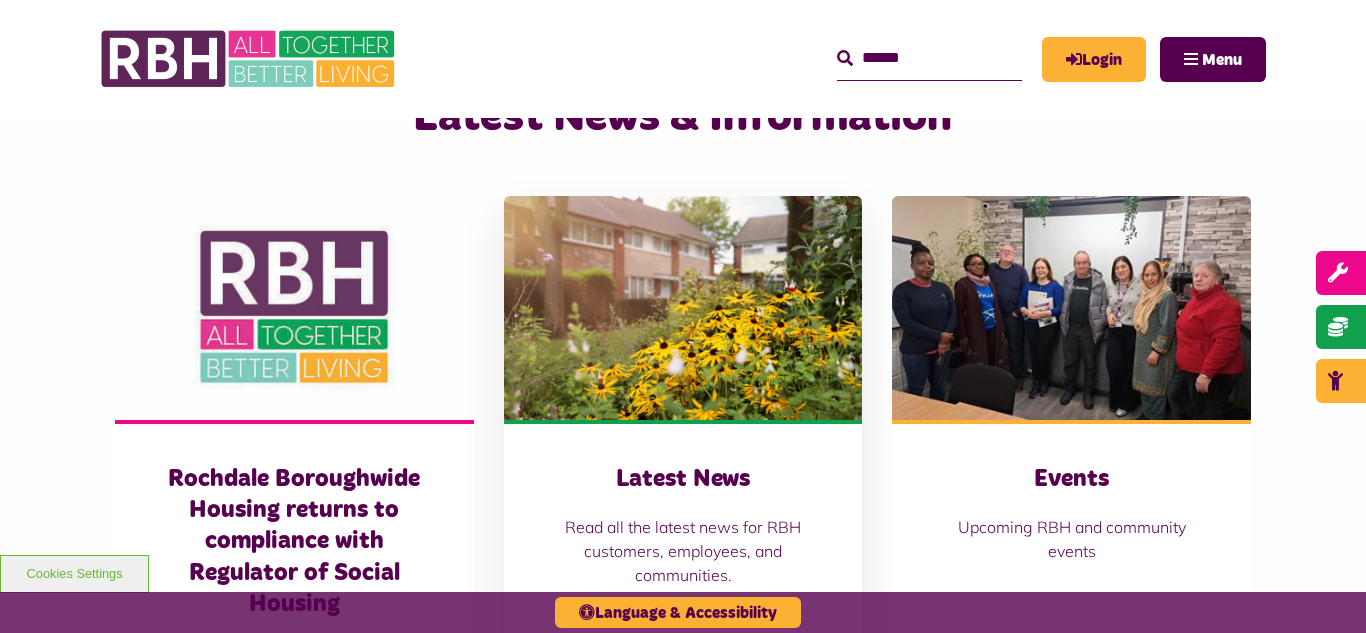 click at bounding box center [683, 308] 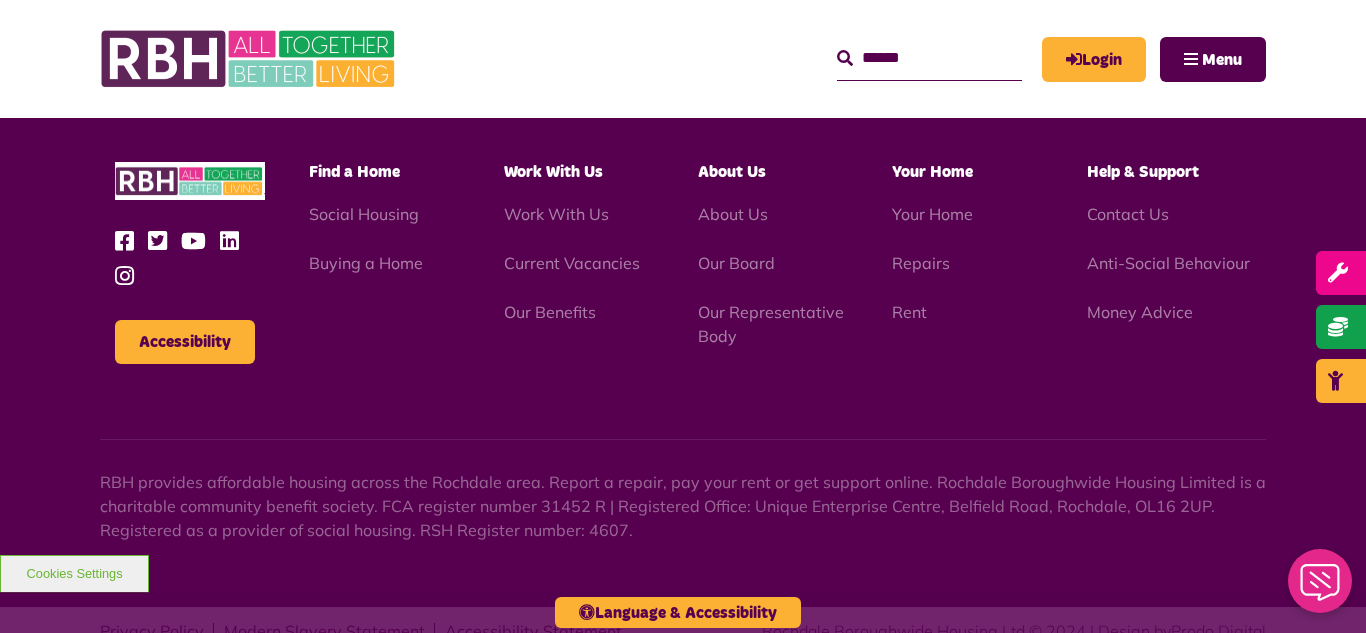 scroll, scrollTop: 1477, scrollLeft: 0, axis: vertical 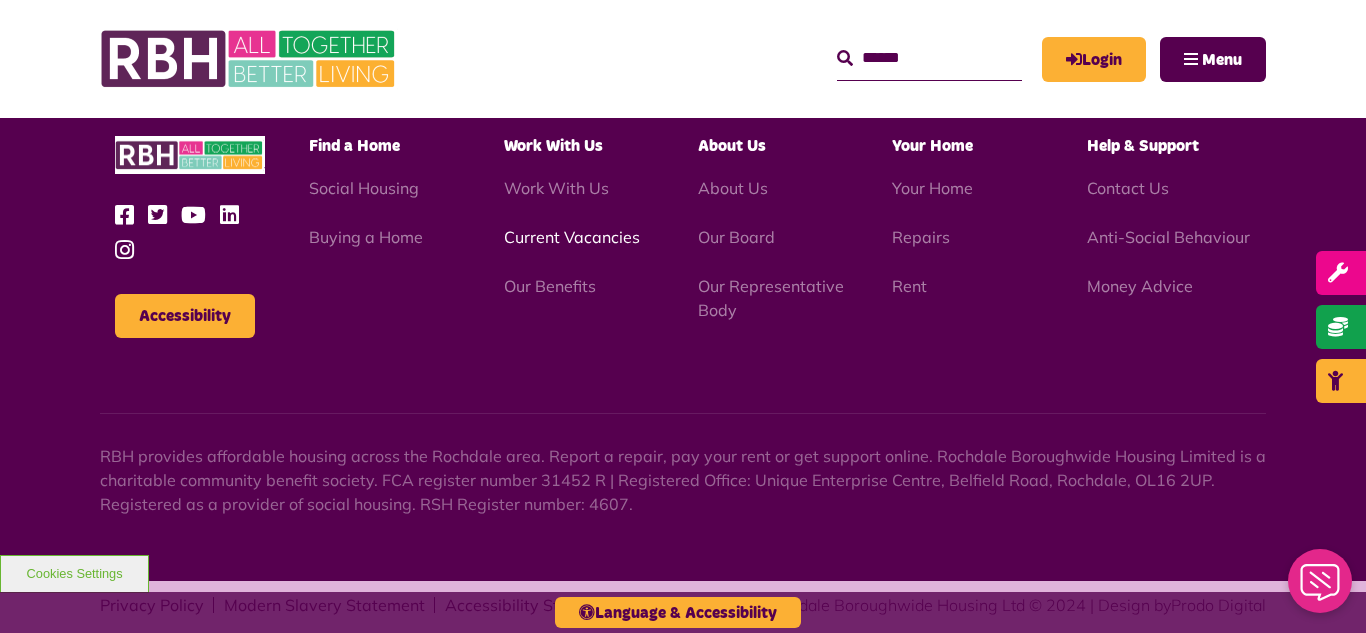 click on "Current Vacancies" at bounding box center (572, 237) 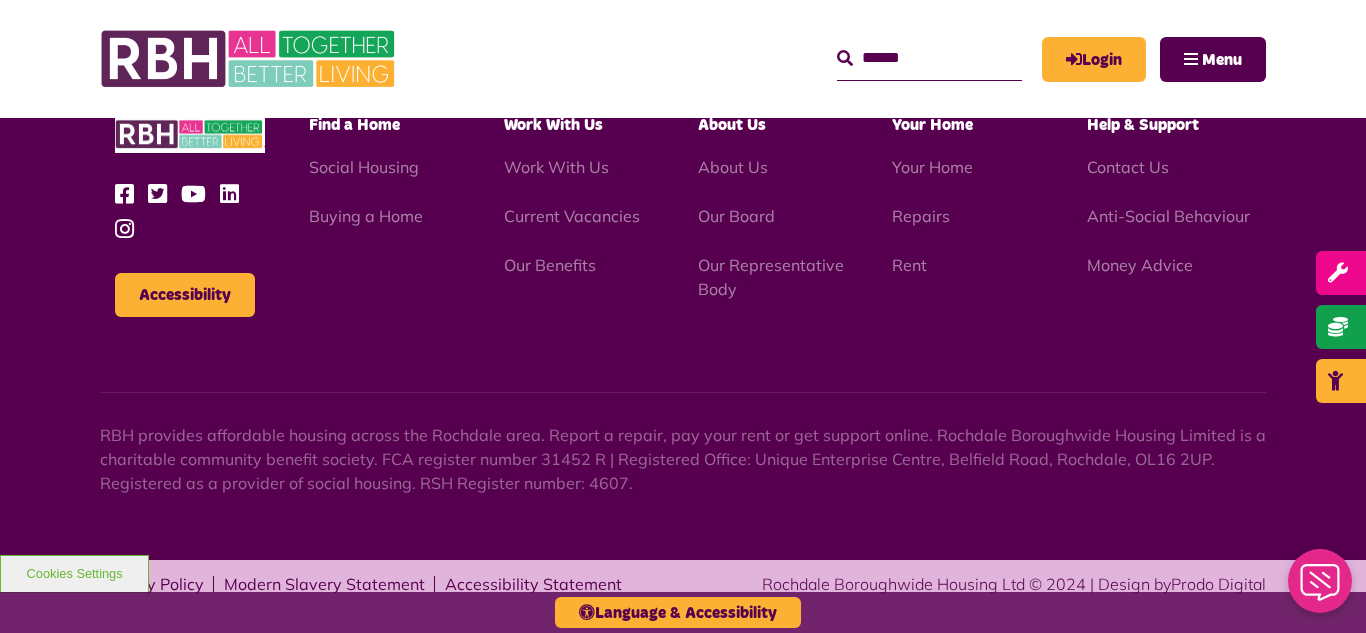 scroll, scrollTop: 2381, scrollLeft: 0, axis: vertical 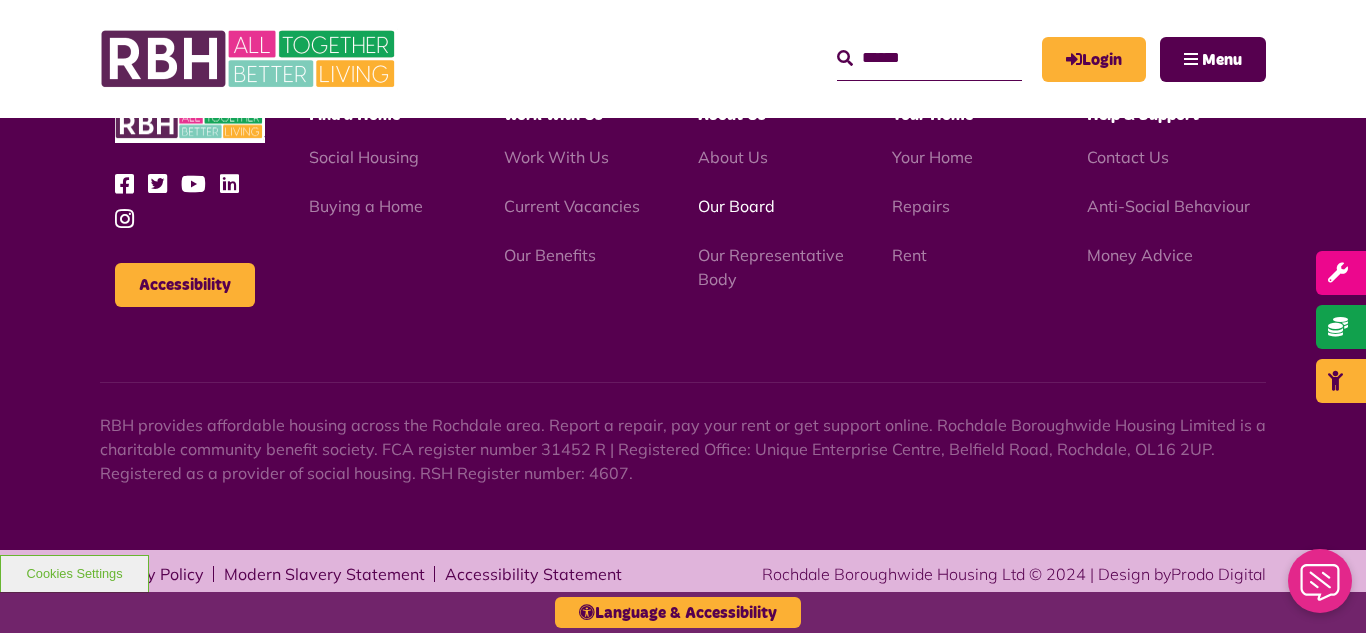 click on "Our Board" at bounding box center (736, 206) 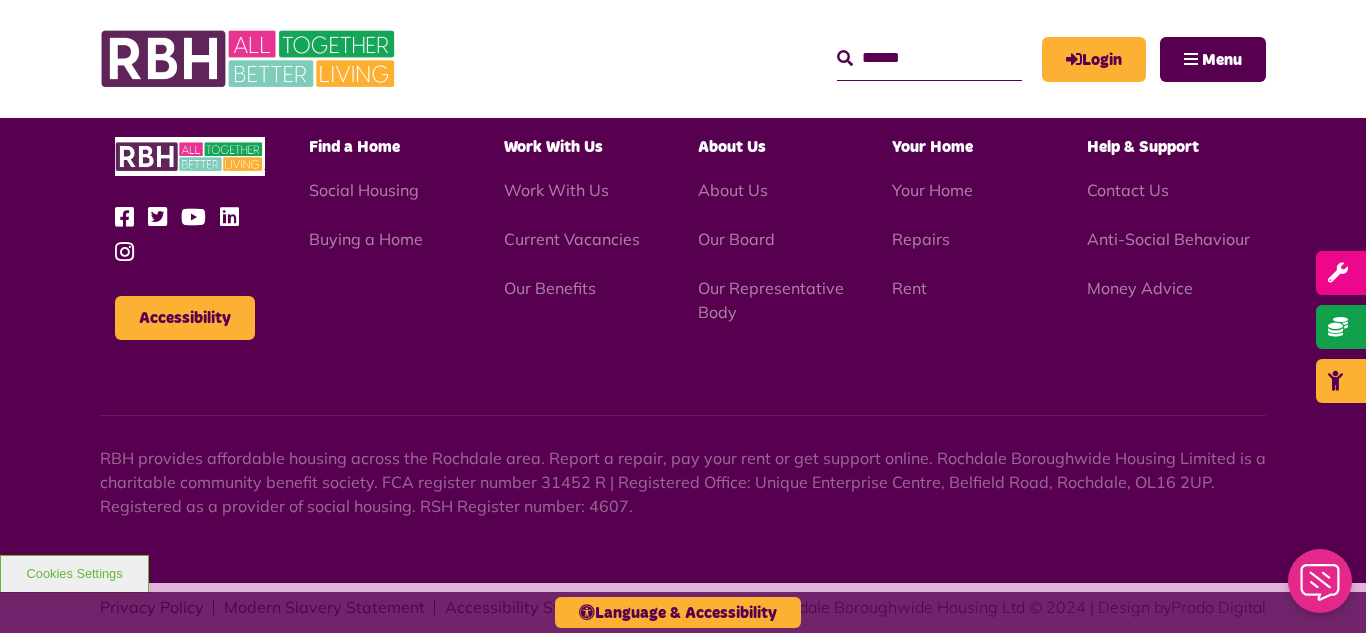 scroll, scrollTop: 5252, scrollLeft: 0, axis: vertical 